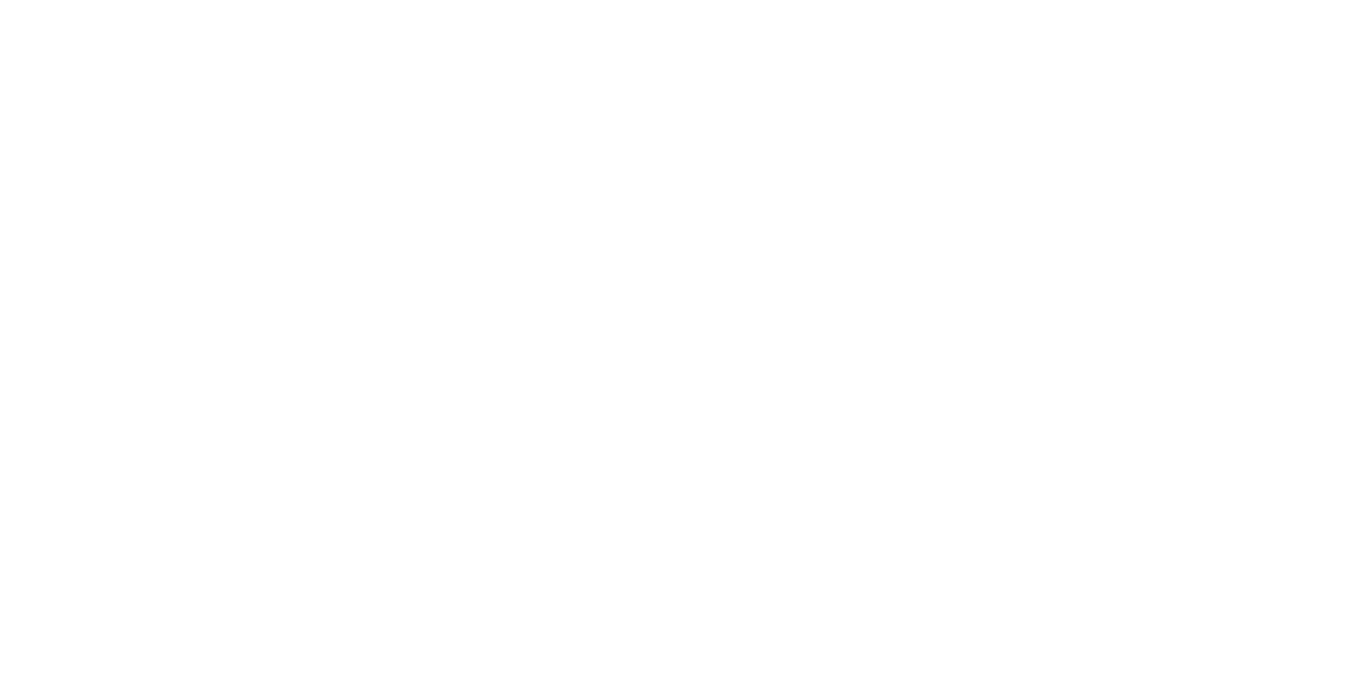 scroll, scrollTop: 0, scrollLeft: 0, axis: both 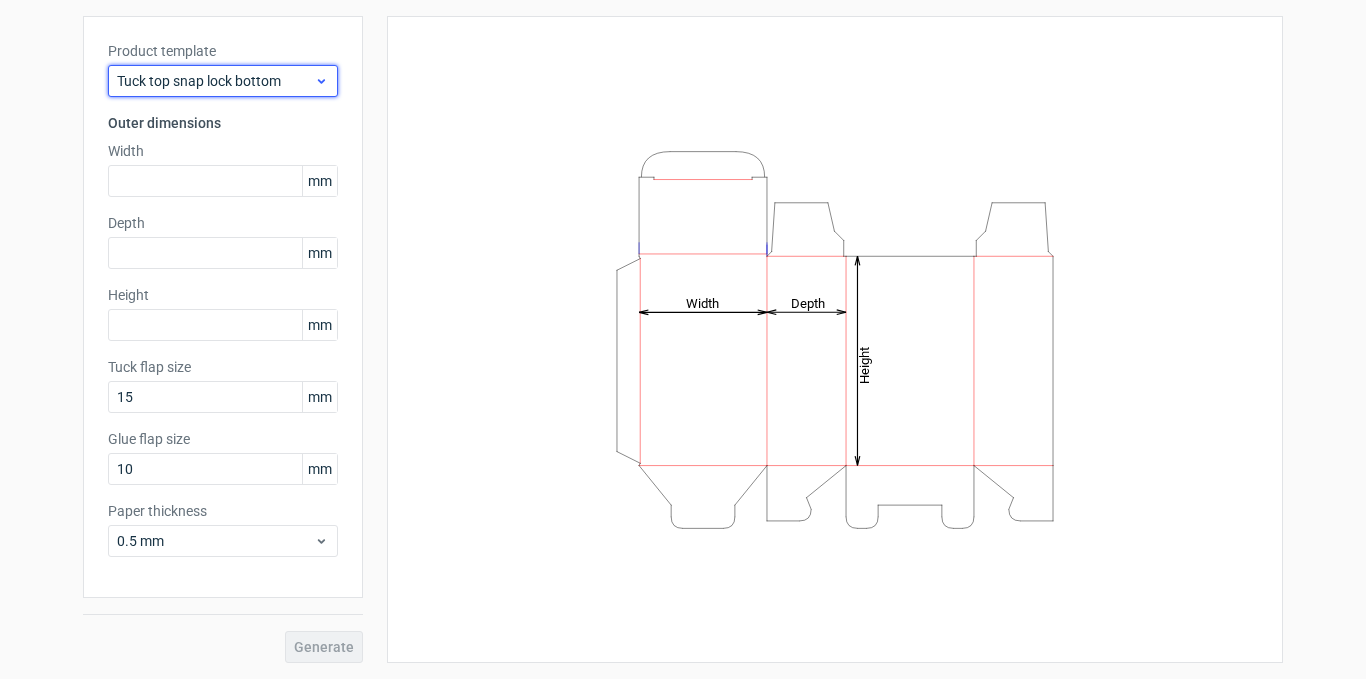 click on "Tuck top snap lock bottom" at bounding box center [215, 81] 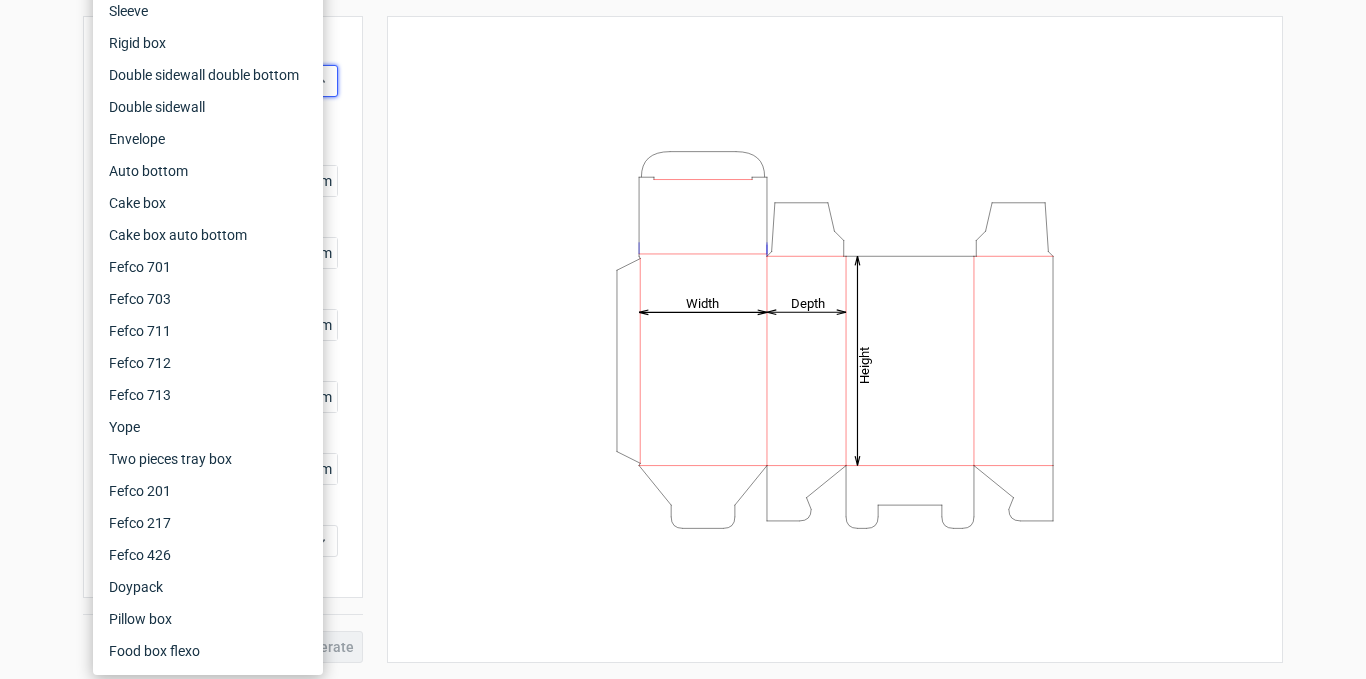 click on "Height   Depth   Width" at bounding box center (835, 339) 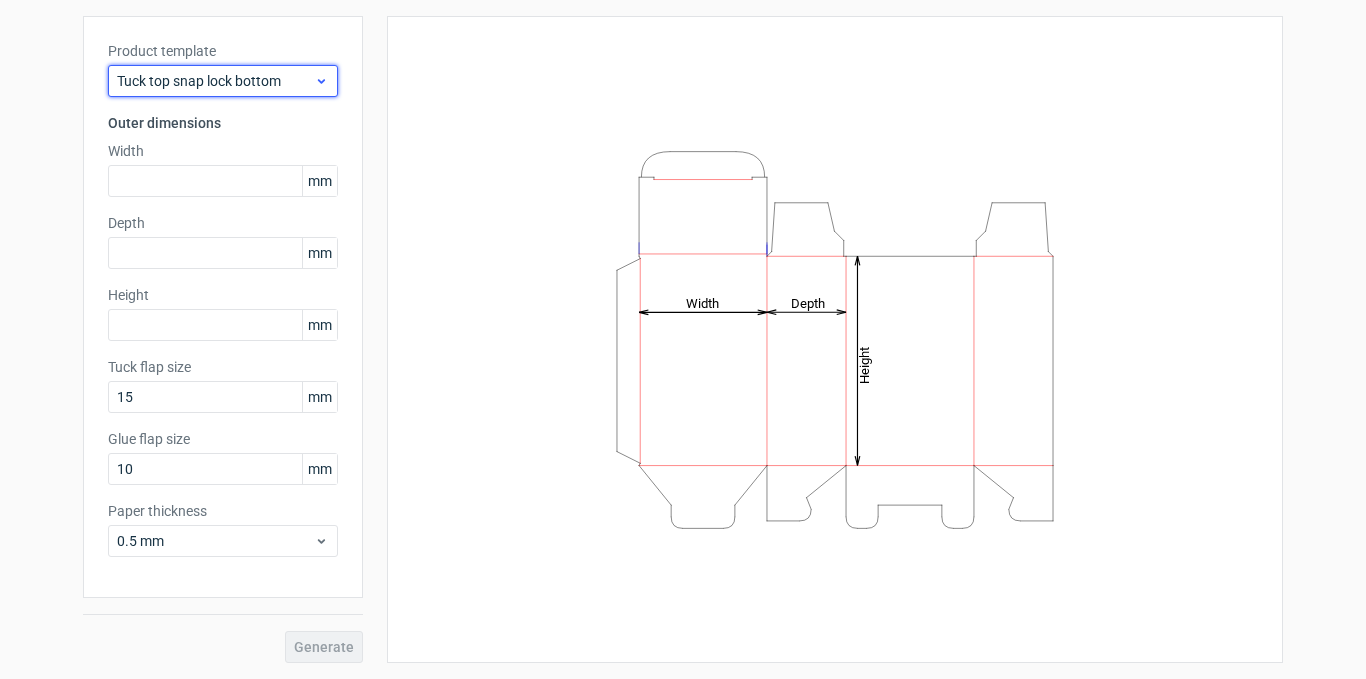 click on "Tuck top snap lock bottom" at bounding box center [215, 81] 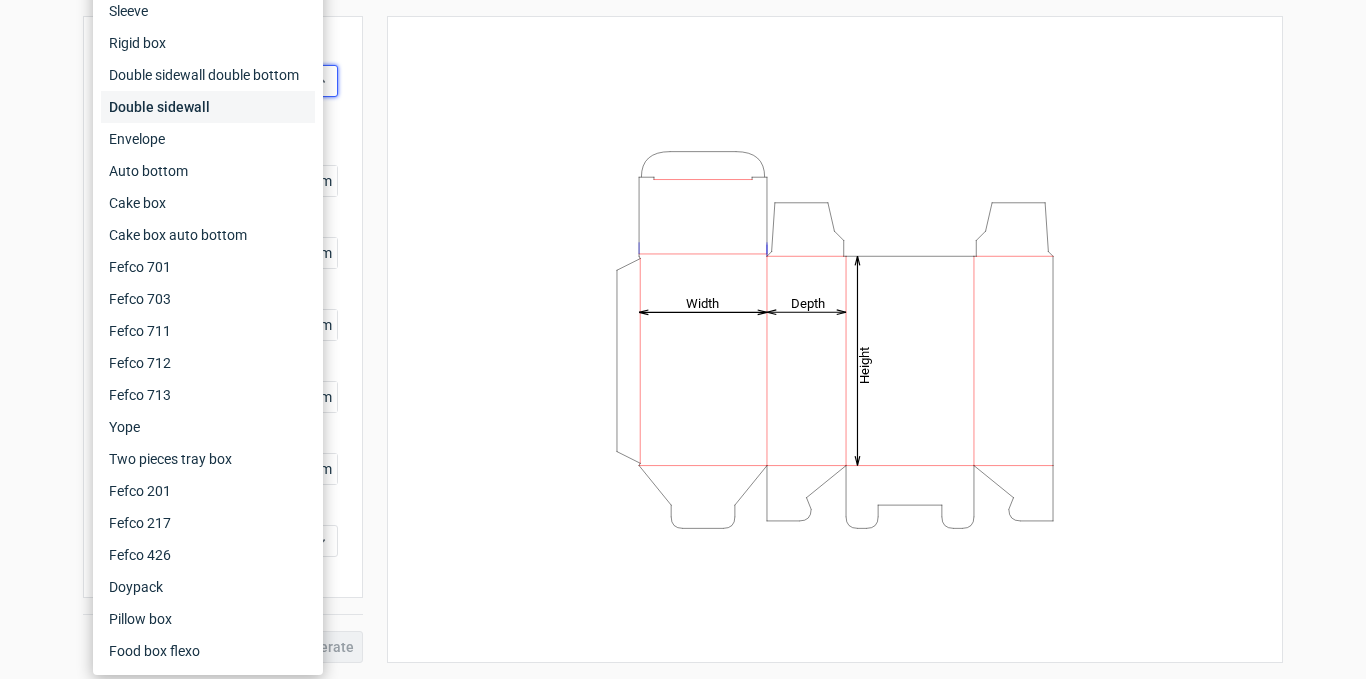 click on "Double sidewall" at bounding box center (208, 107) 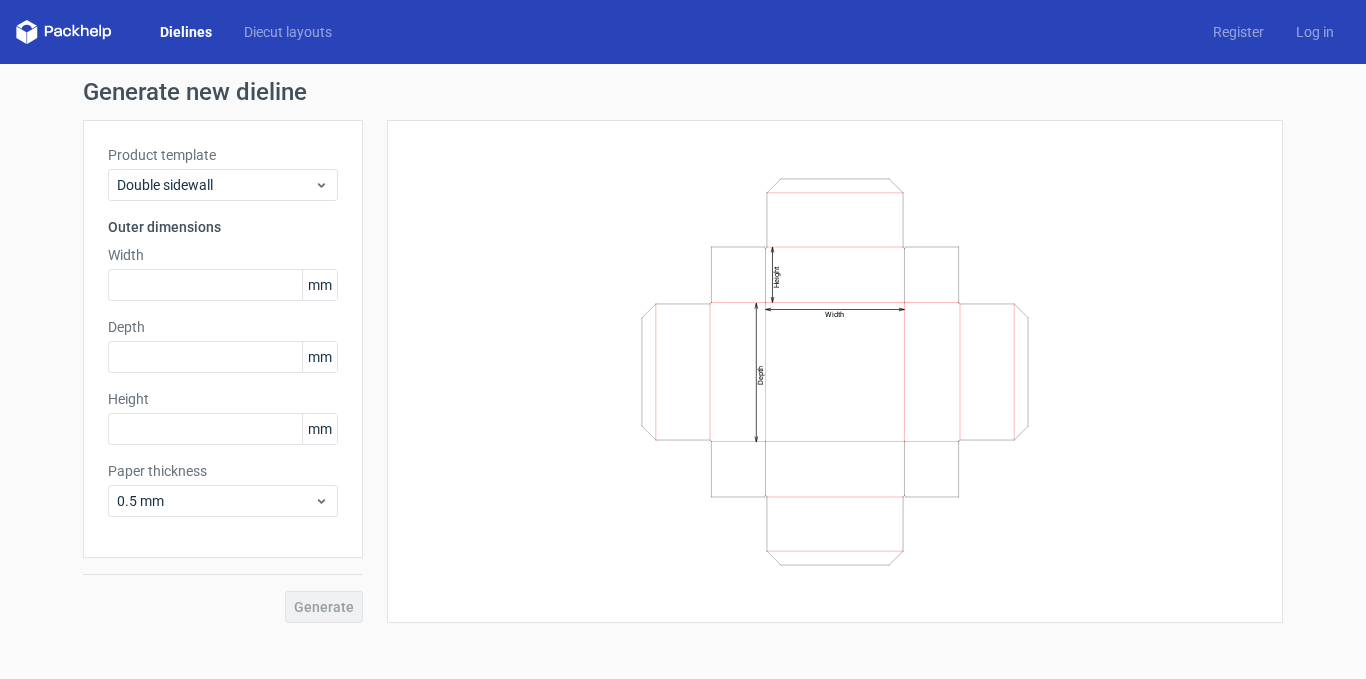 scroll, scrollTop: 0, scrollLeft: 0, axis: both 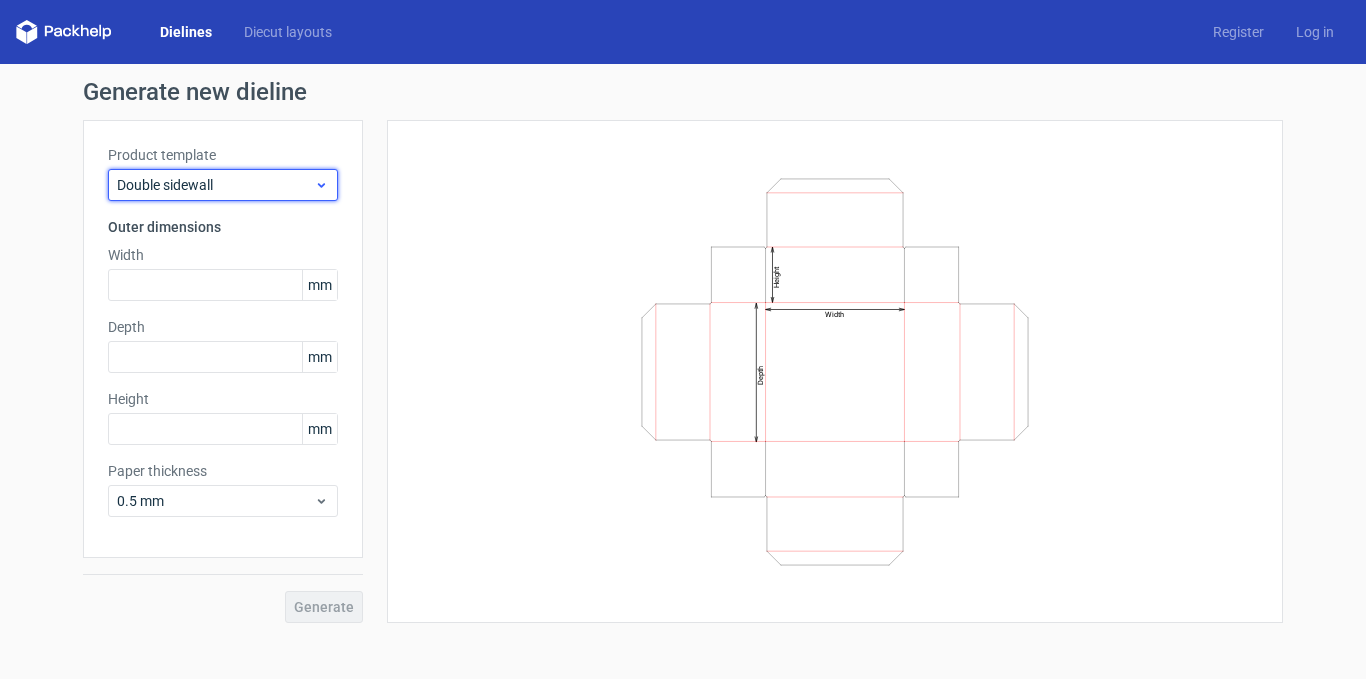 click on "Double sidewall" at bounding box center [215, 185] 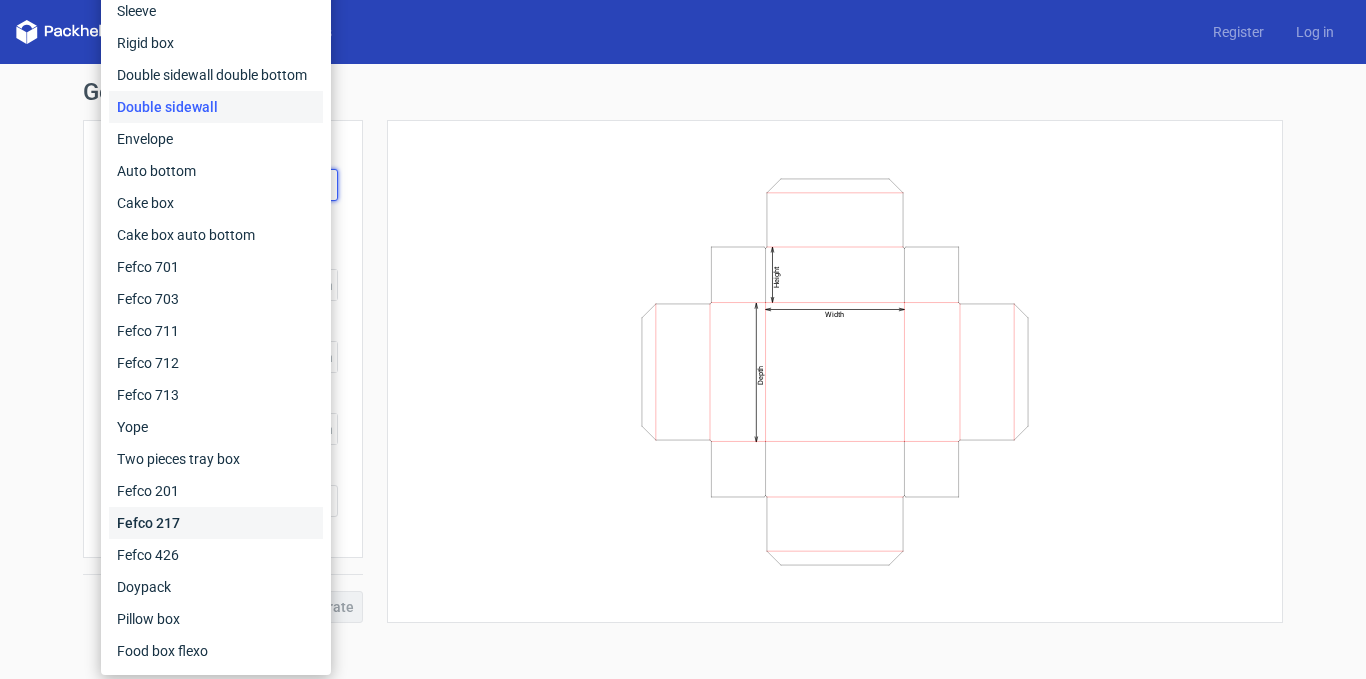 click on "Fefco 217" at bounding box center [216, 523] 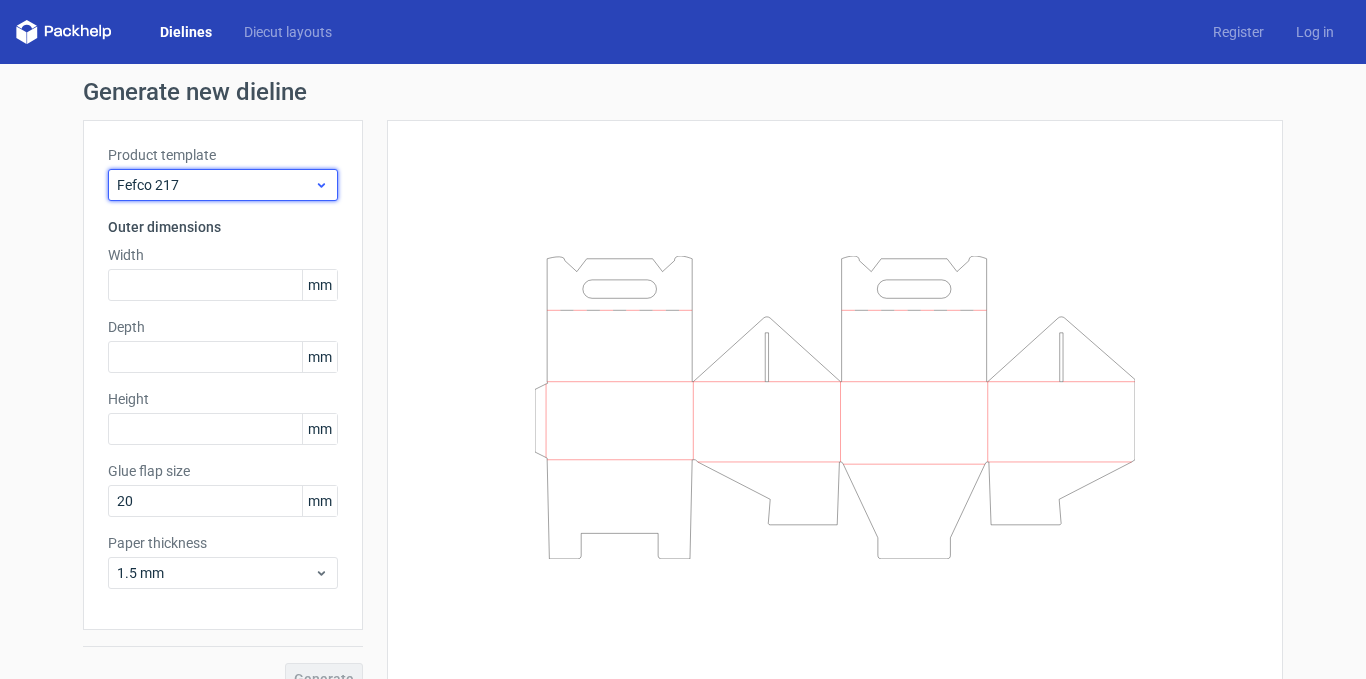 click on "Fefco 217" at bounding box center [215, 185] 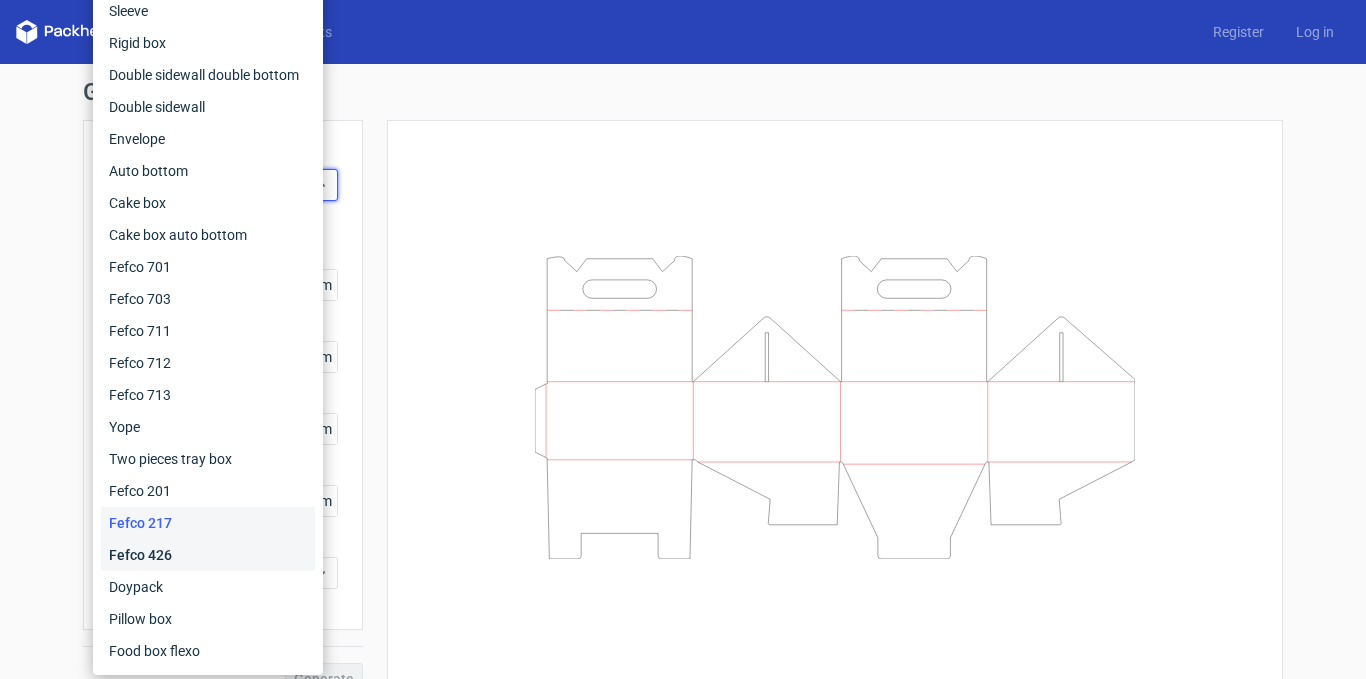 click on "Fefco 426" at bounding box center [208, 555] 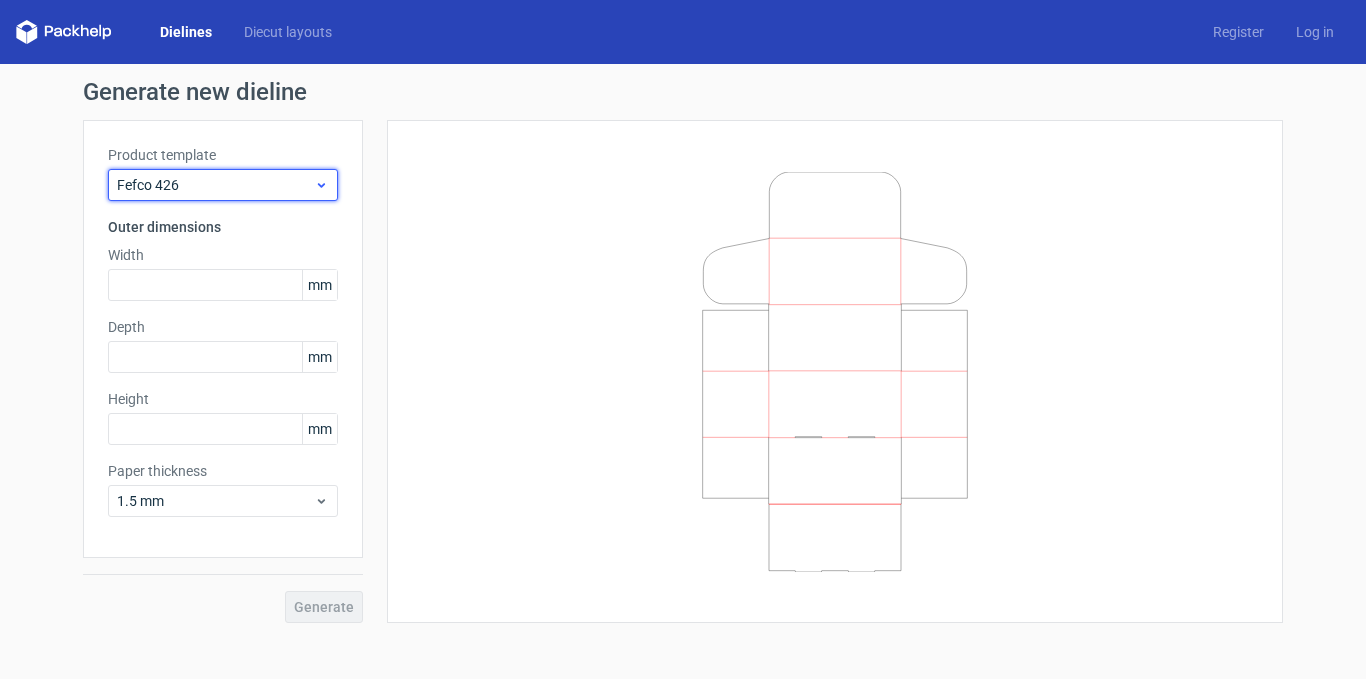 click on "Fefco 426" at bounding box center (215, 185) 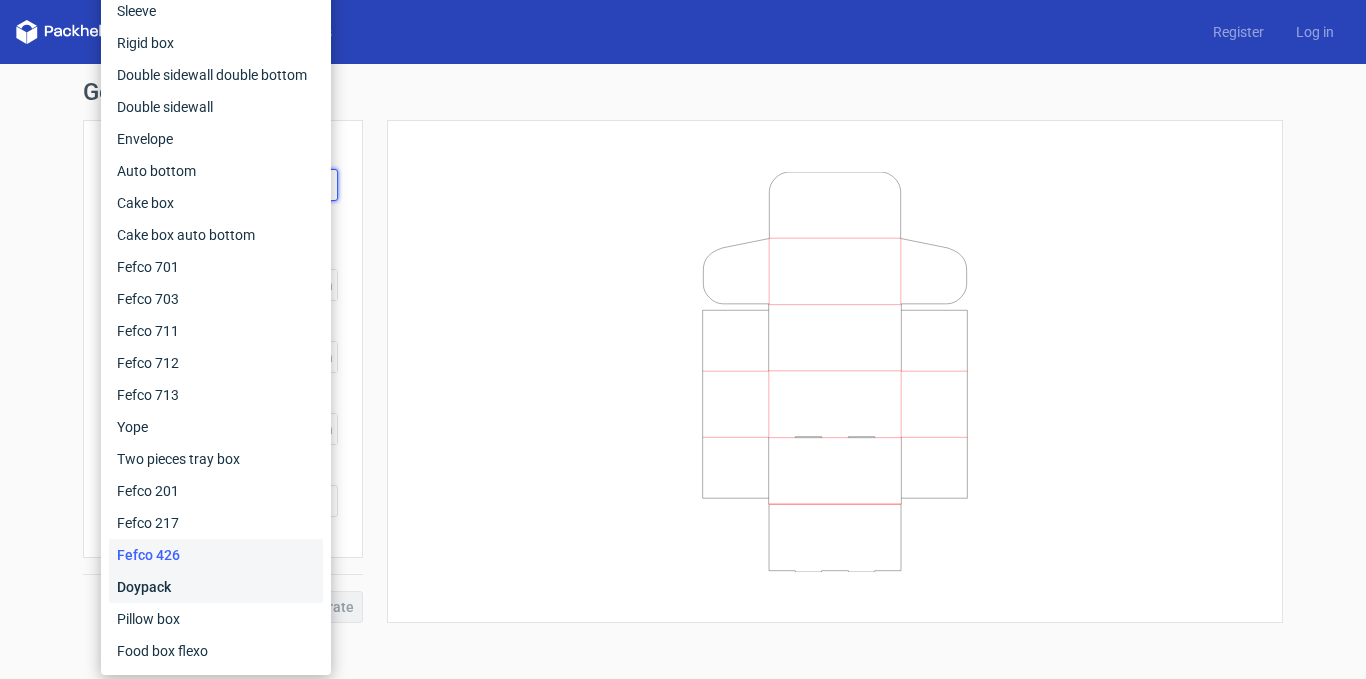 click on "Doypack" at bounding box center [216, 587] 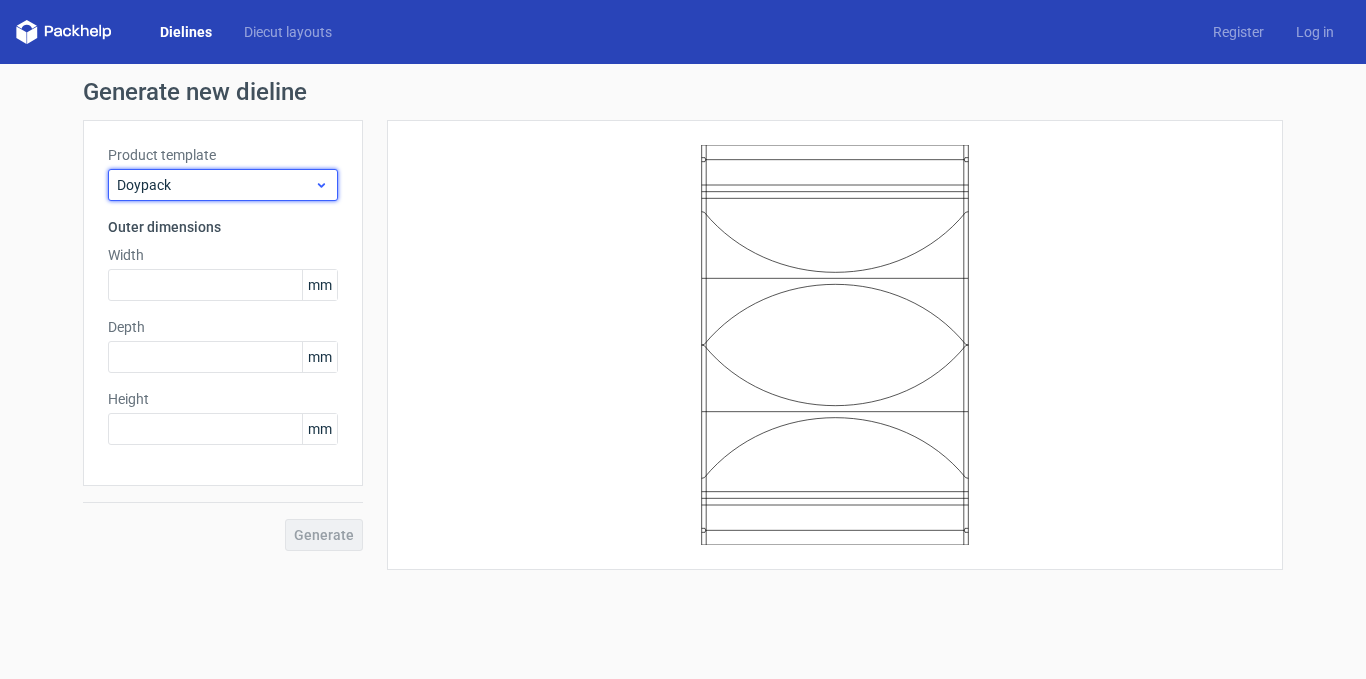 click on "Doypack" at bounding box center (215, 185) 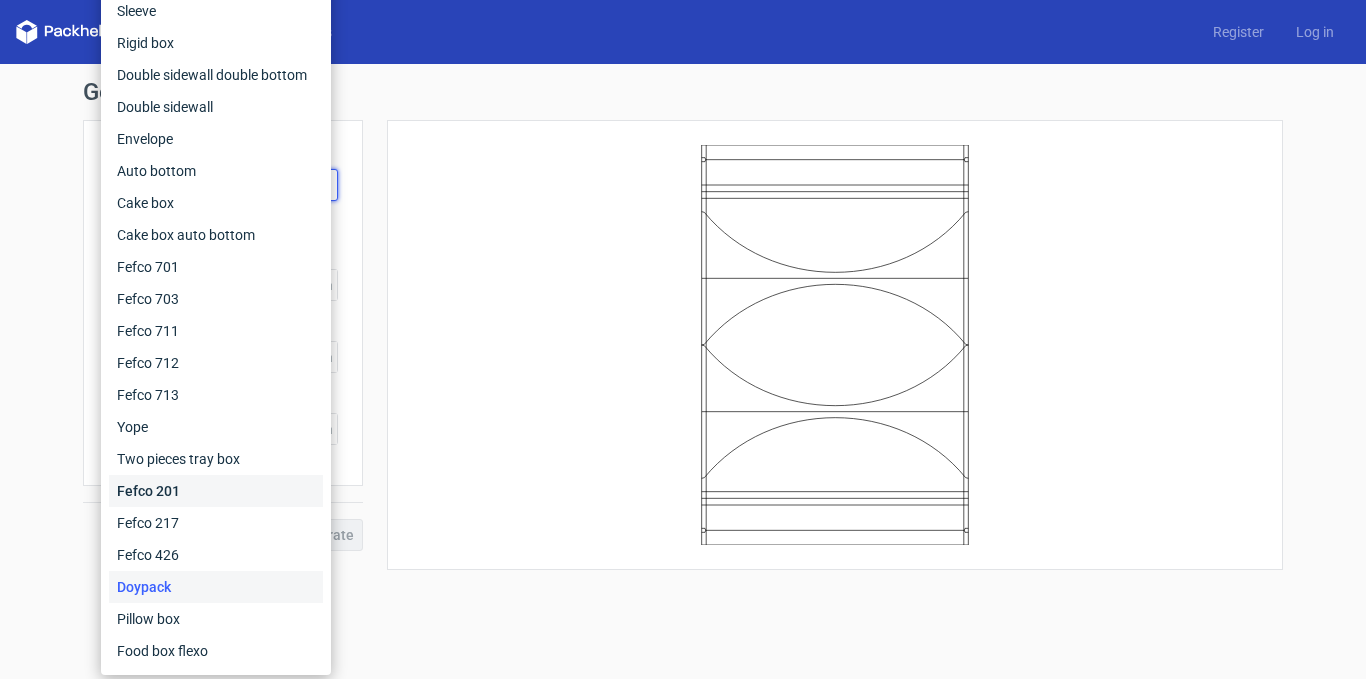 click on "Fefco 201" at bounding box center (216, 491) 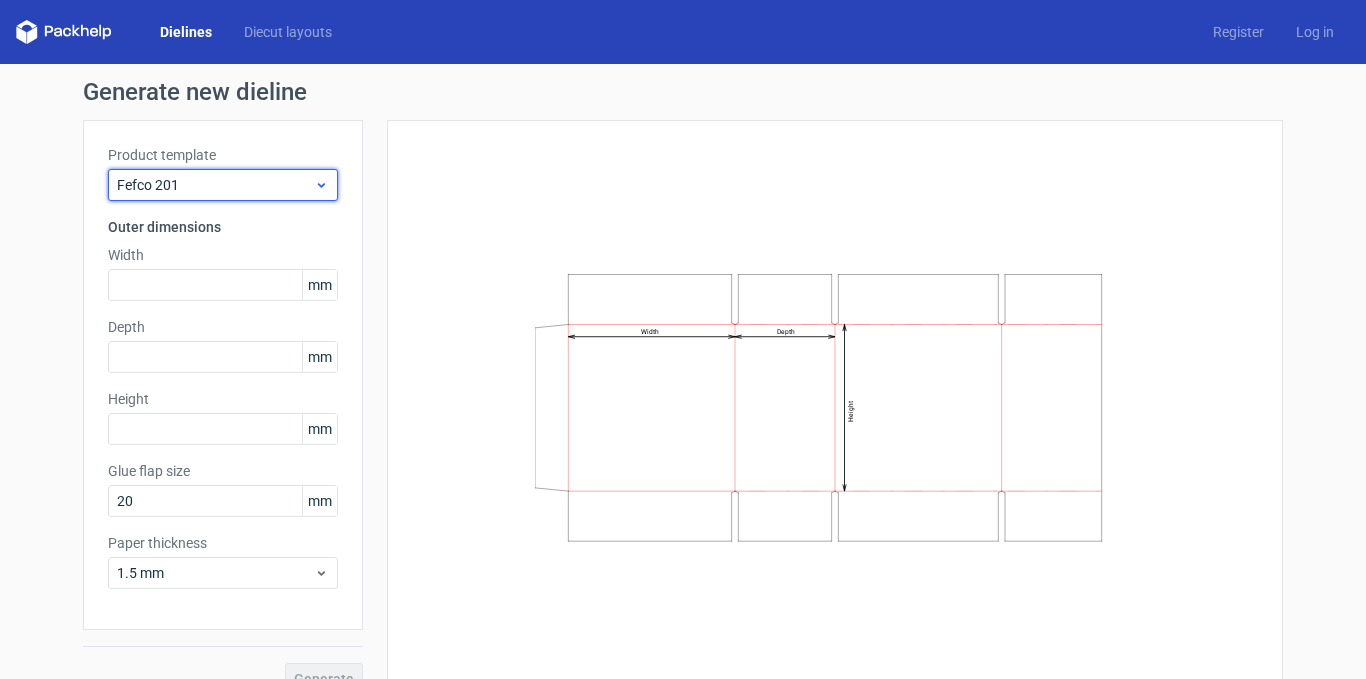 click on "Fefco 201" at bounding box center [215, 185] 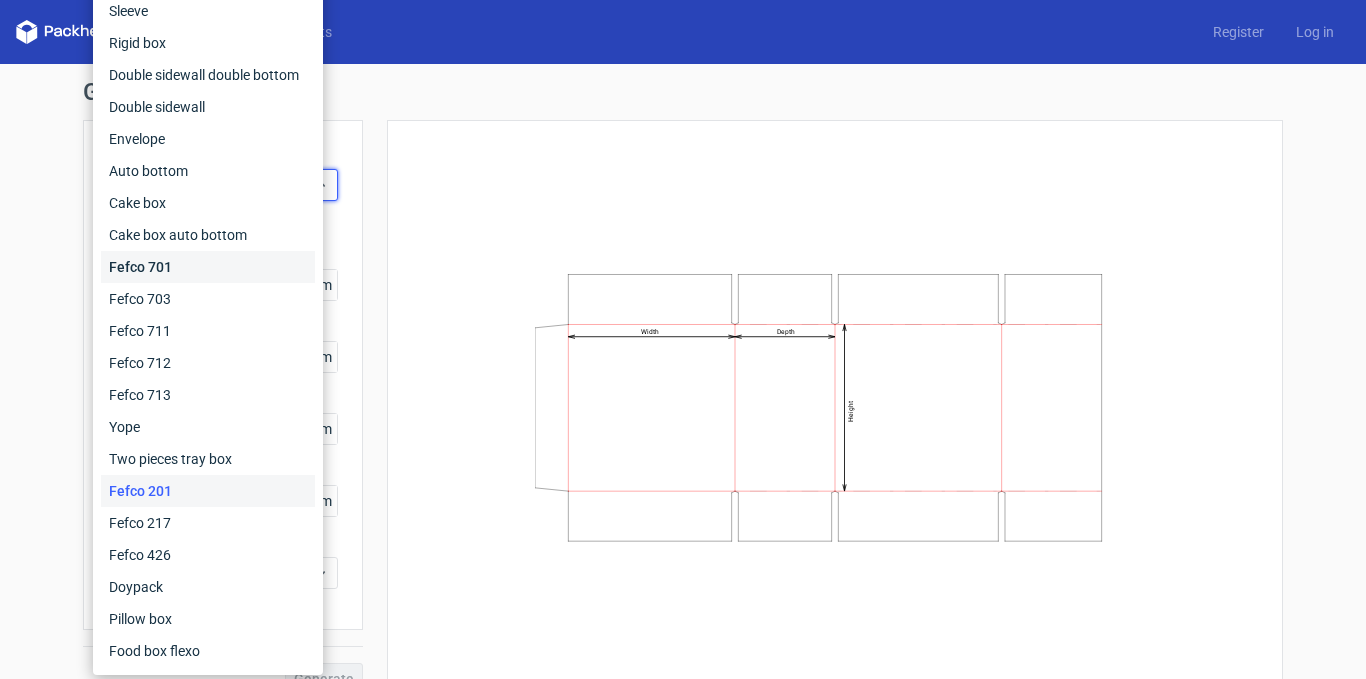 click on "Fefco 701" at bounding box center [208, 267] 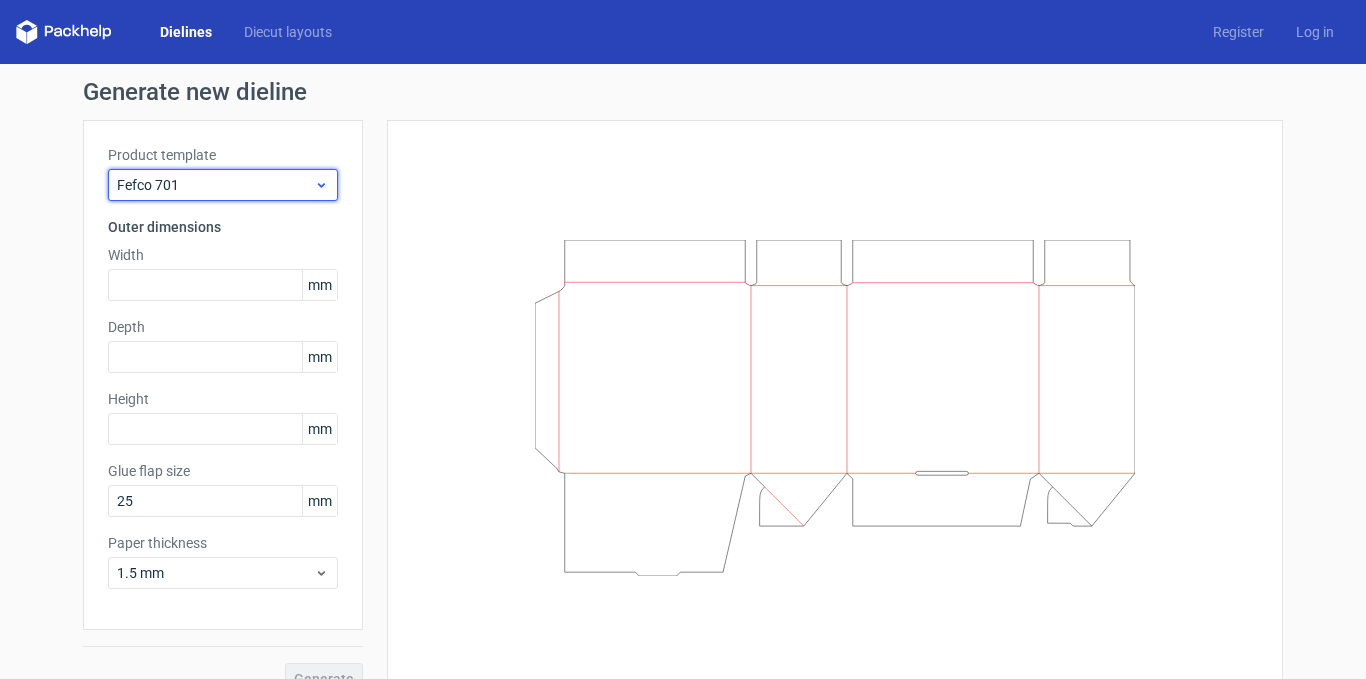 click on "Fefco 701" at bounding box center [215, 185] 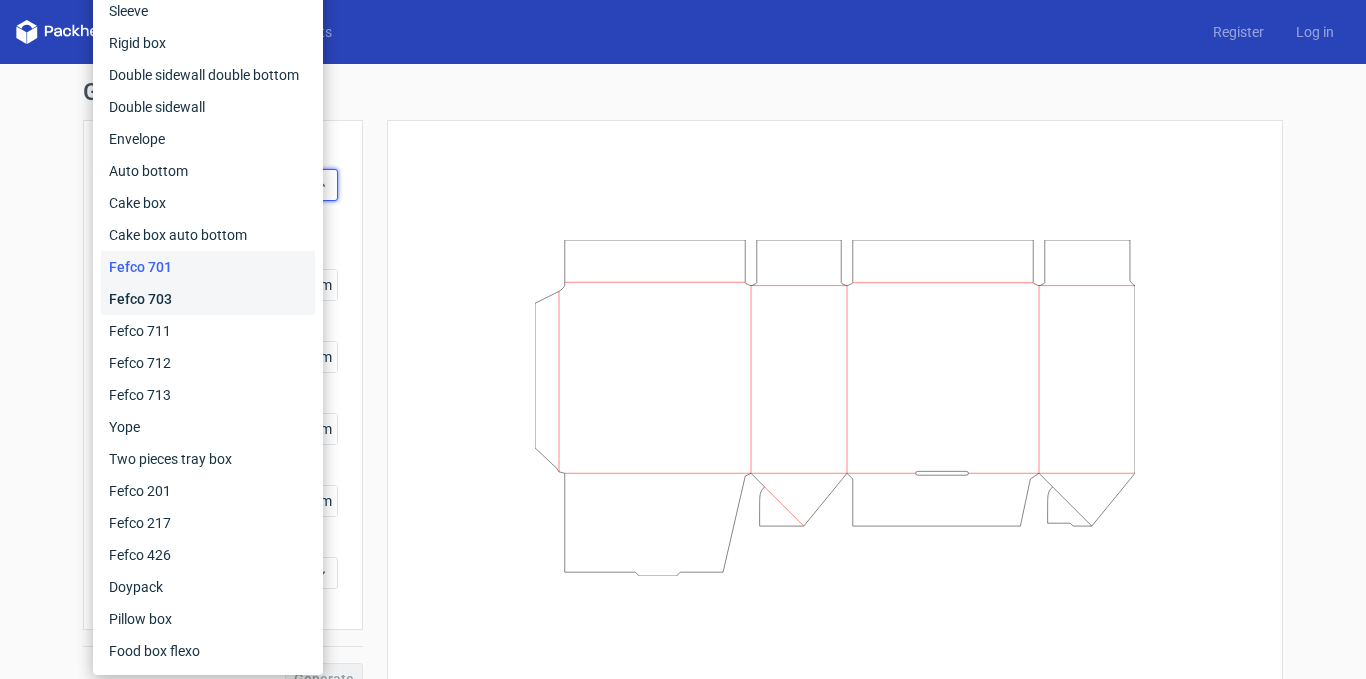 click on "Fefco 703" at bounding box center (208, 299) 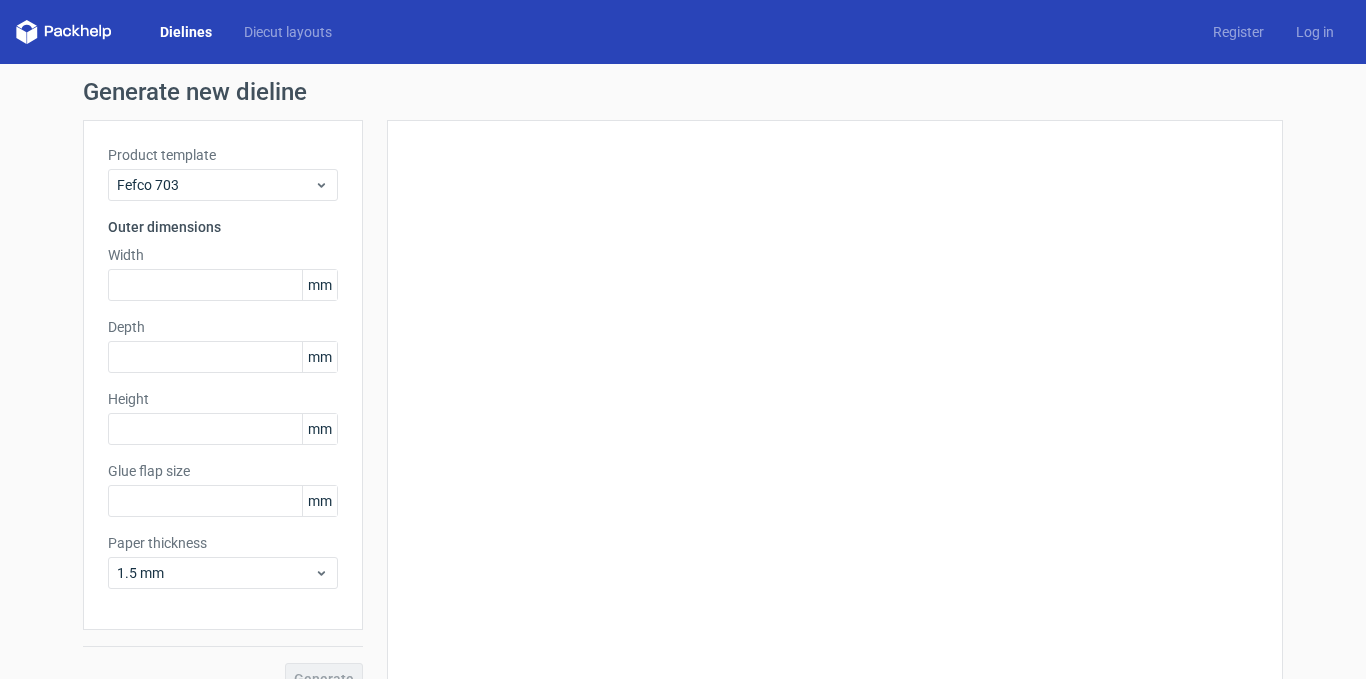 type on "25" 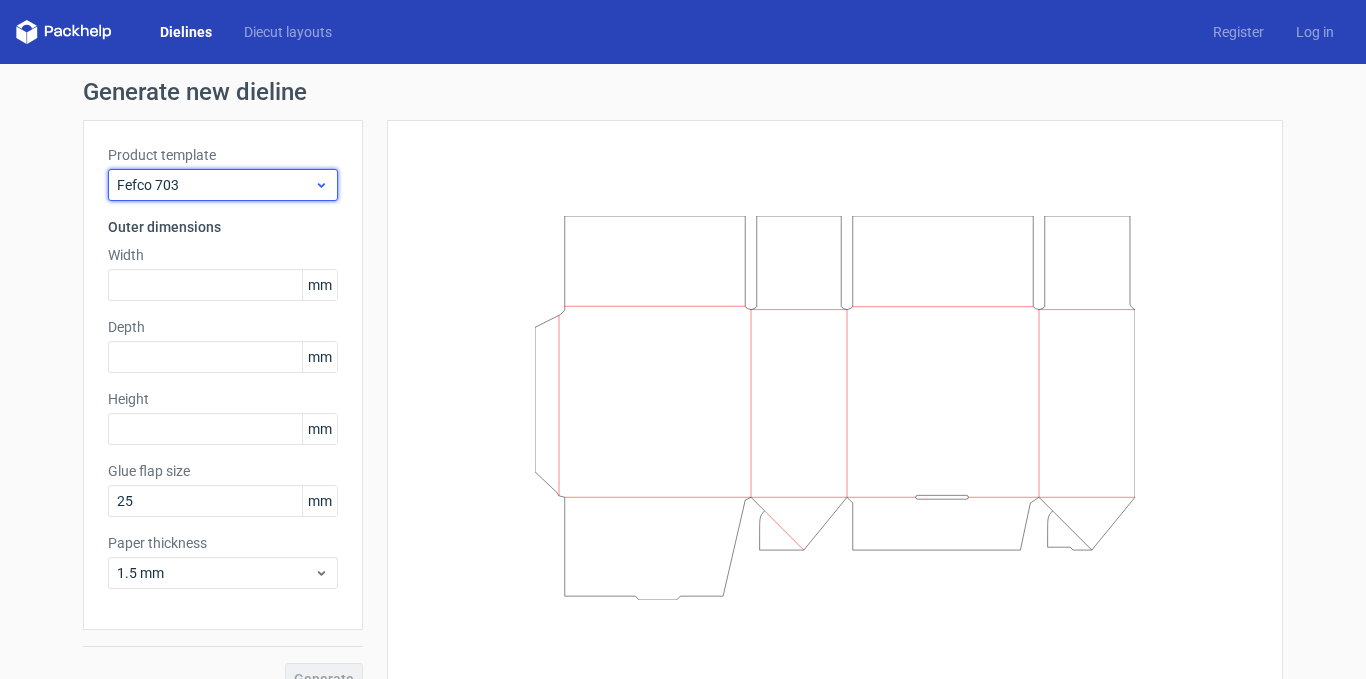 click on "Fefco 703" at bounding box center (215, 185) 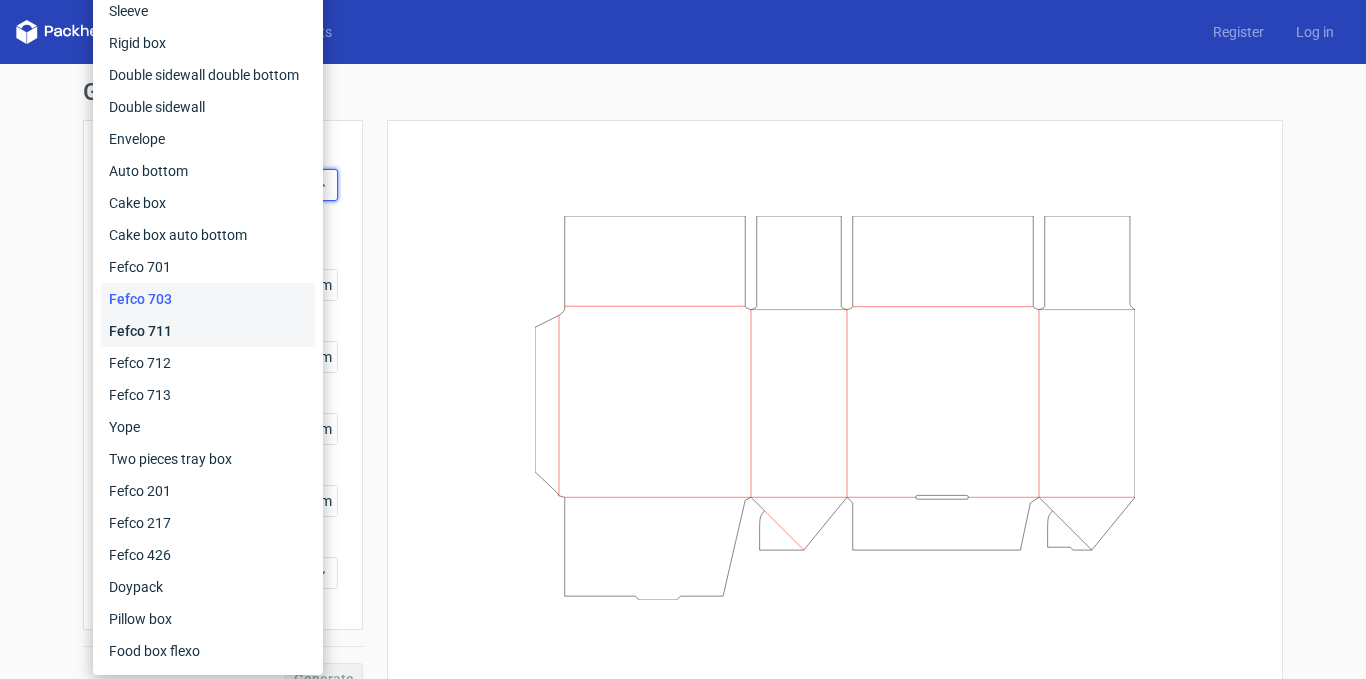 click on "Fefco 711" at bounding box center (208, 331) 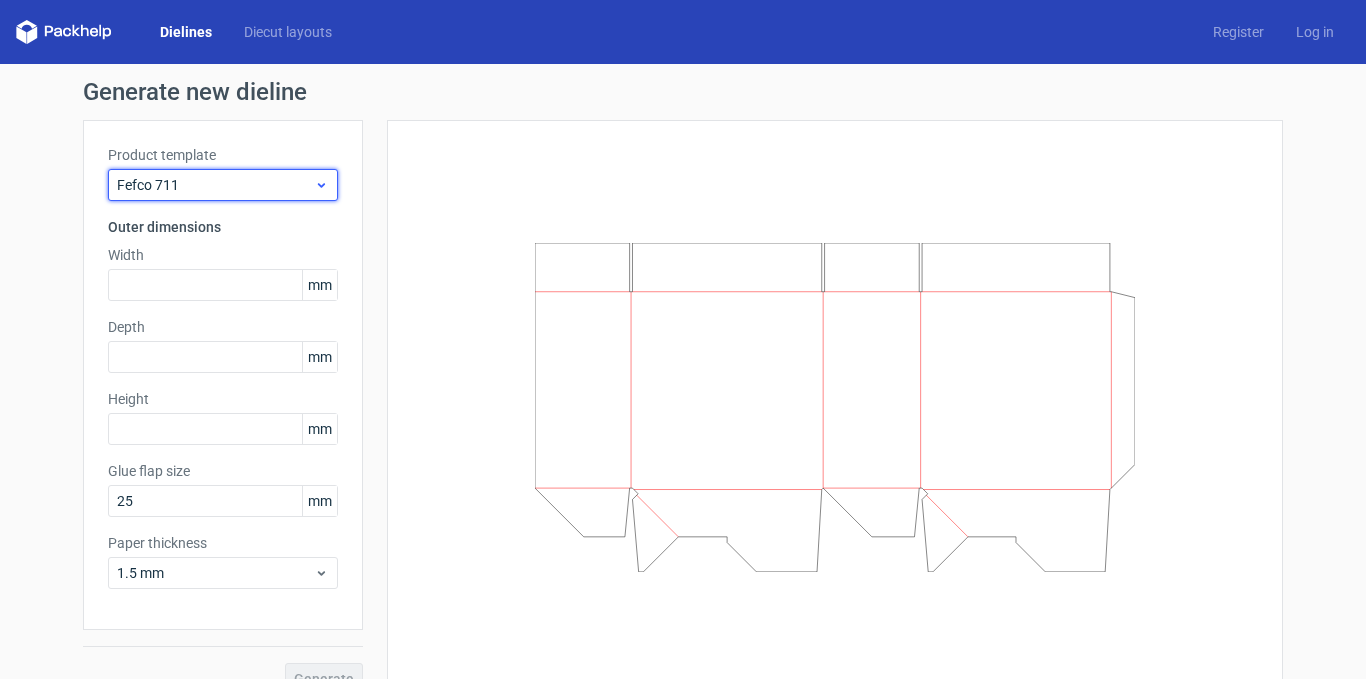 click on "Fefco 711" at bounding box center (215, 185) 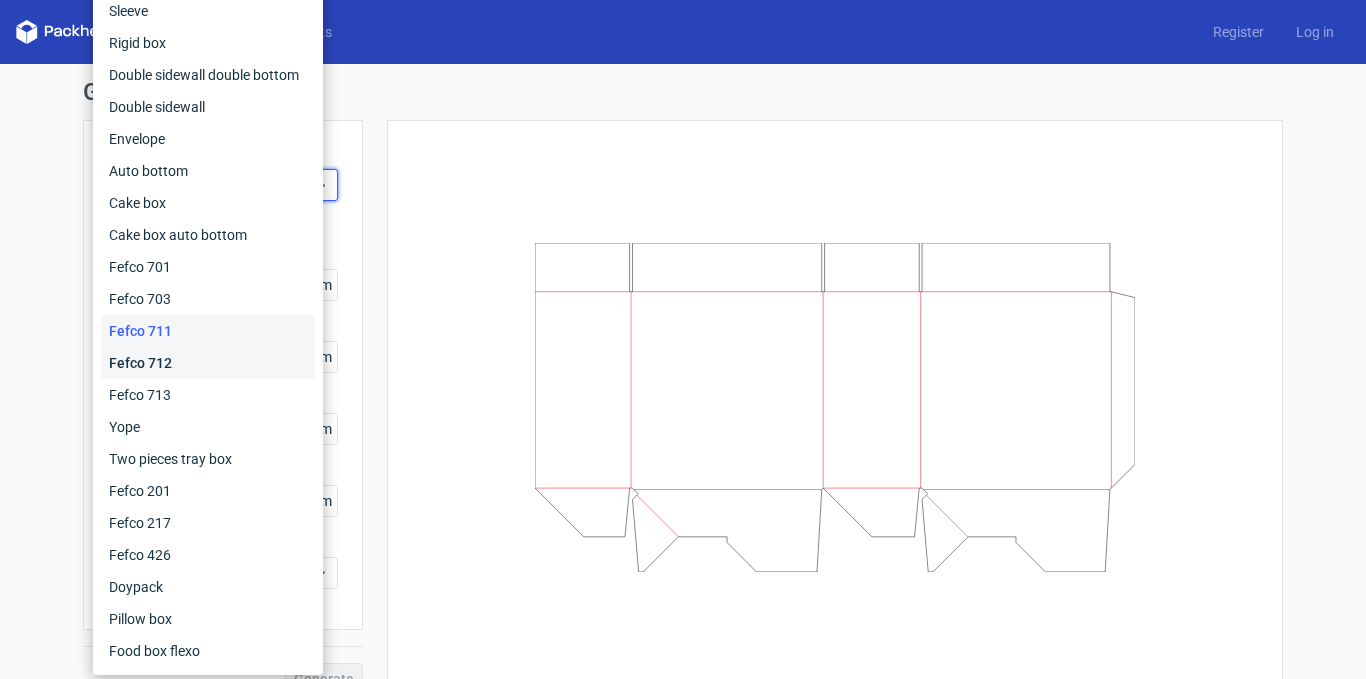click on "Fefco 712" at bounding box center [208, 363] 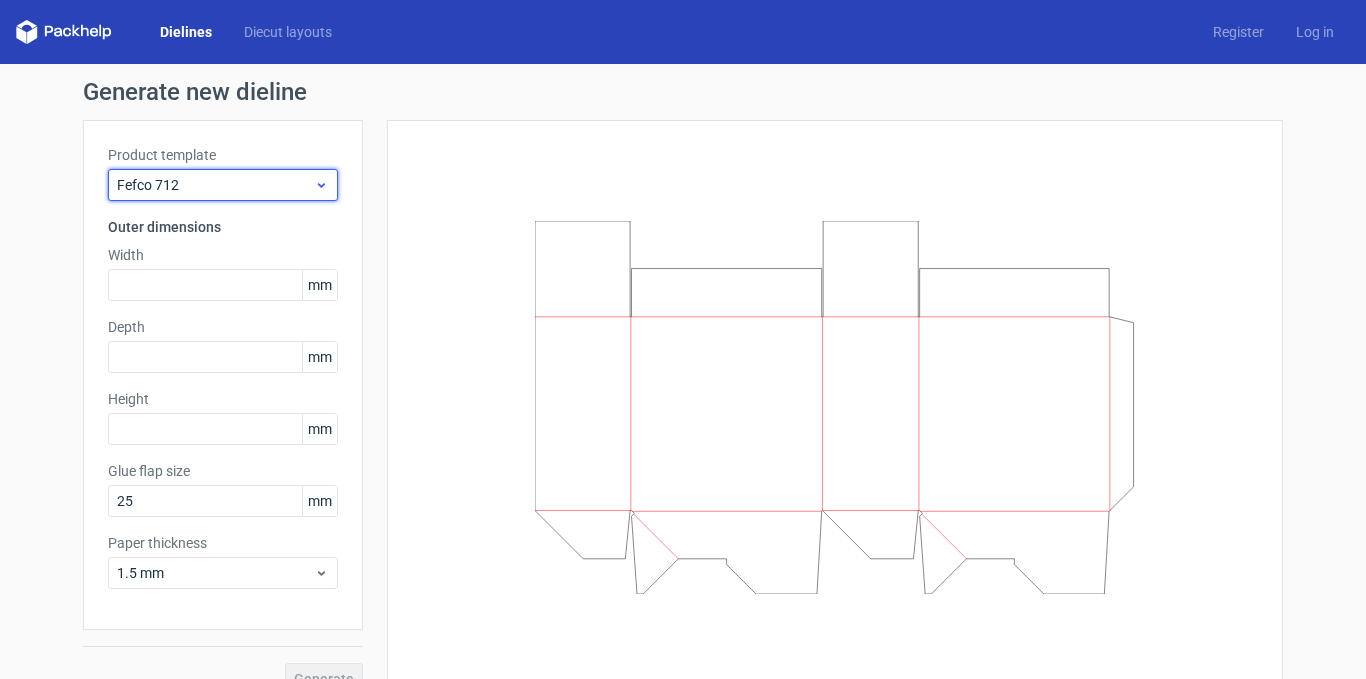 click on "Fefco 712" at bounding box center [215, 185] 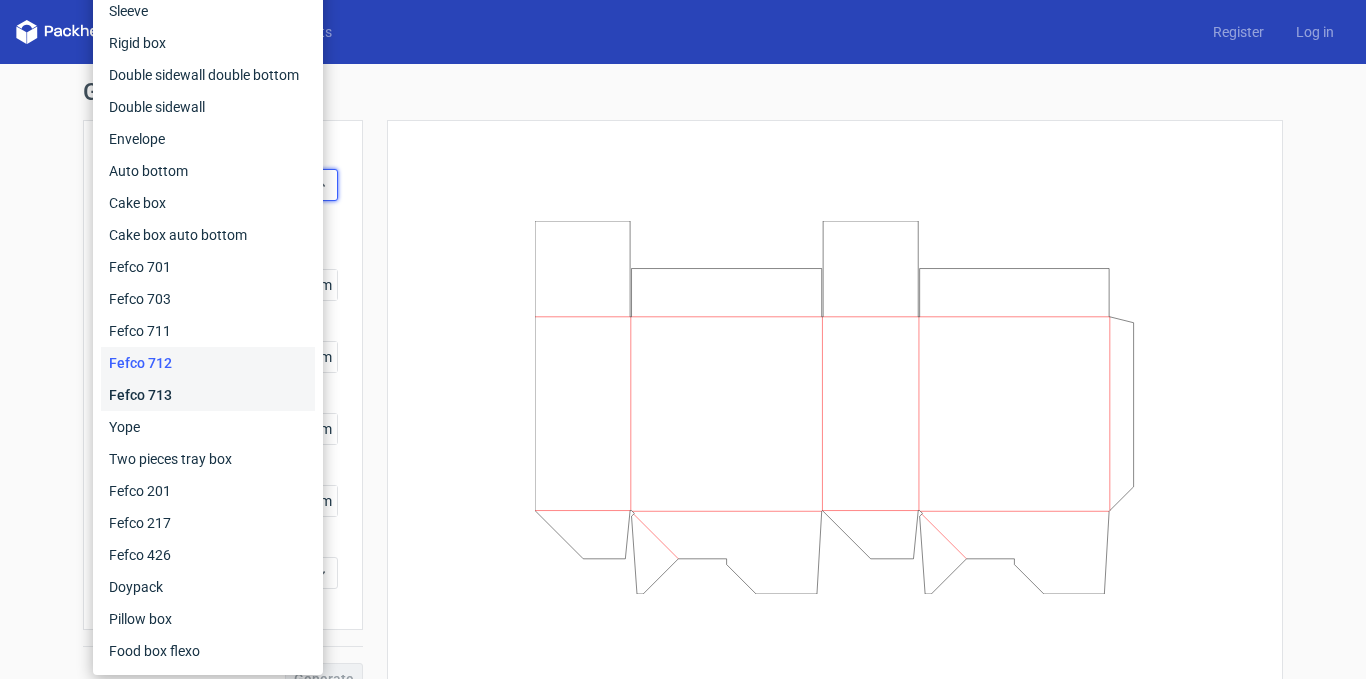 click on "Fefco 713" at bounding box center [208, 395] 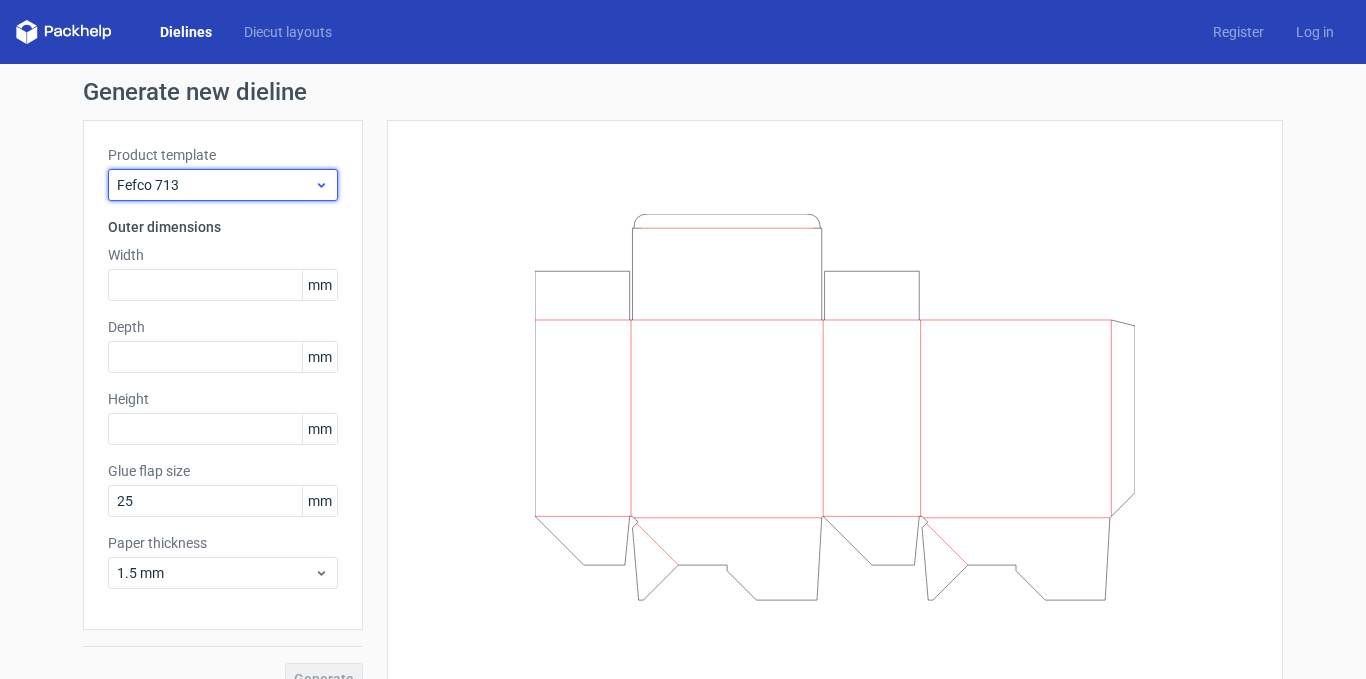 click on "Fefco 713" at bounding box center (223, 185) 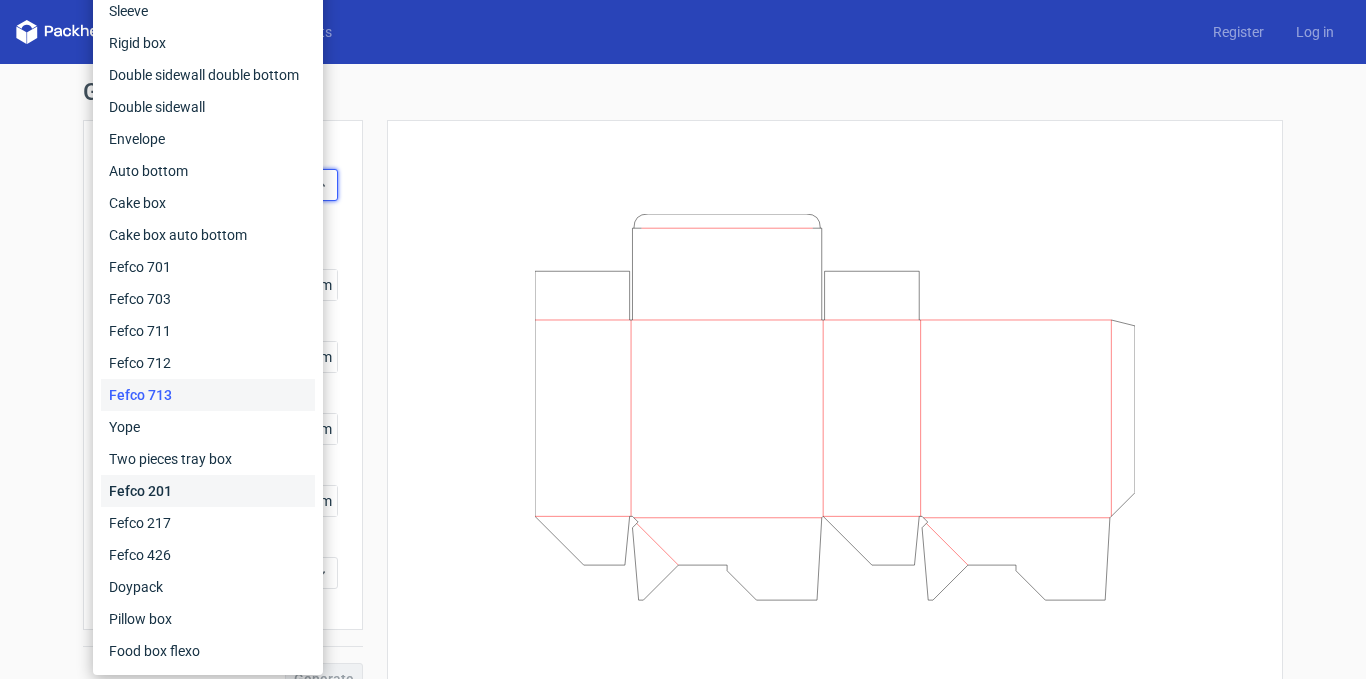 click on "Fefco 201" at bounding box center (208, 491) 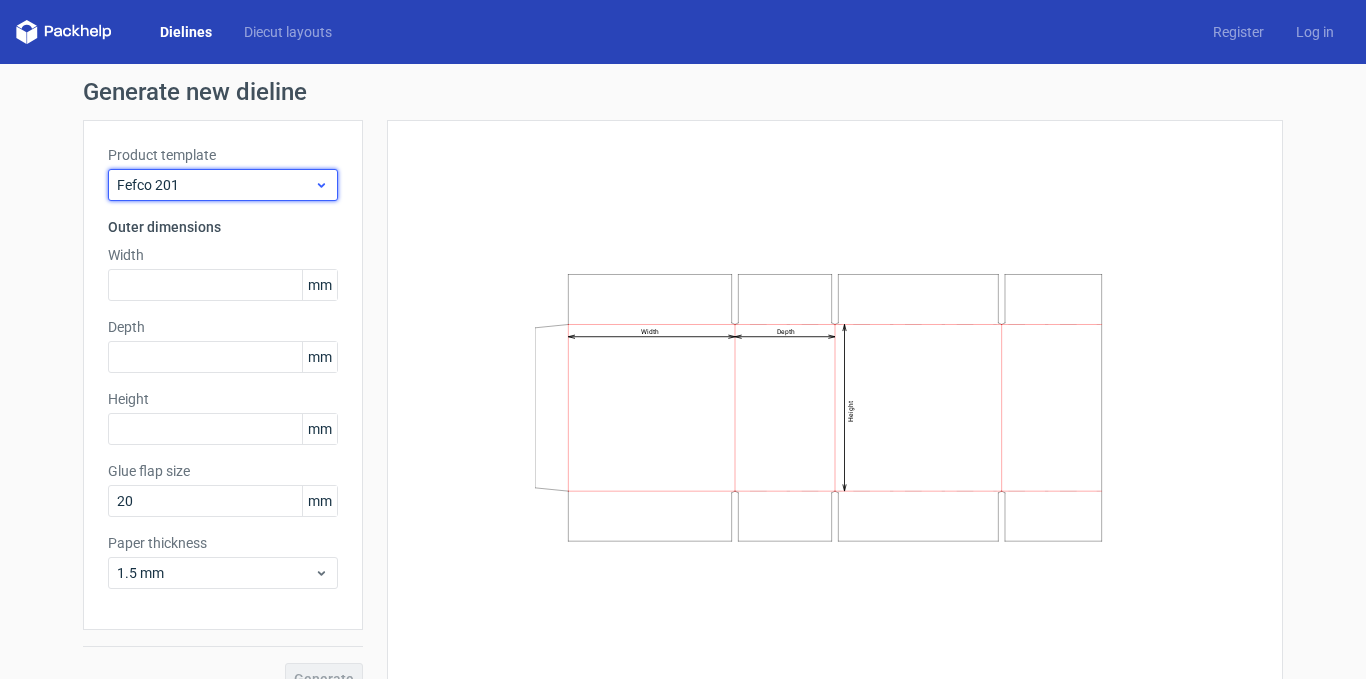 click on "Fefco 201" at bounding box center (215, 185) 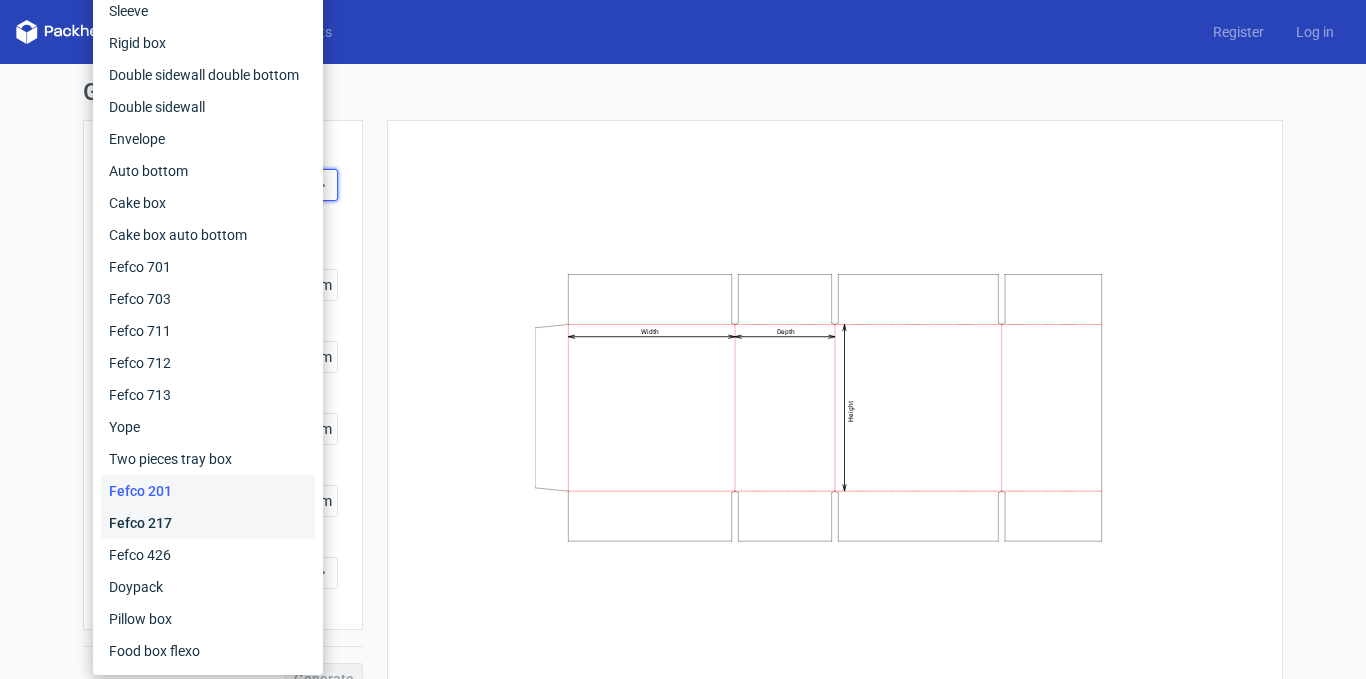 click on "Fefco 217" at bounding box center (208, 523) 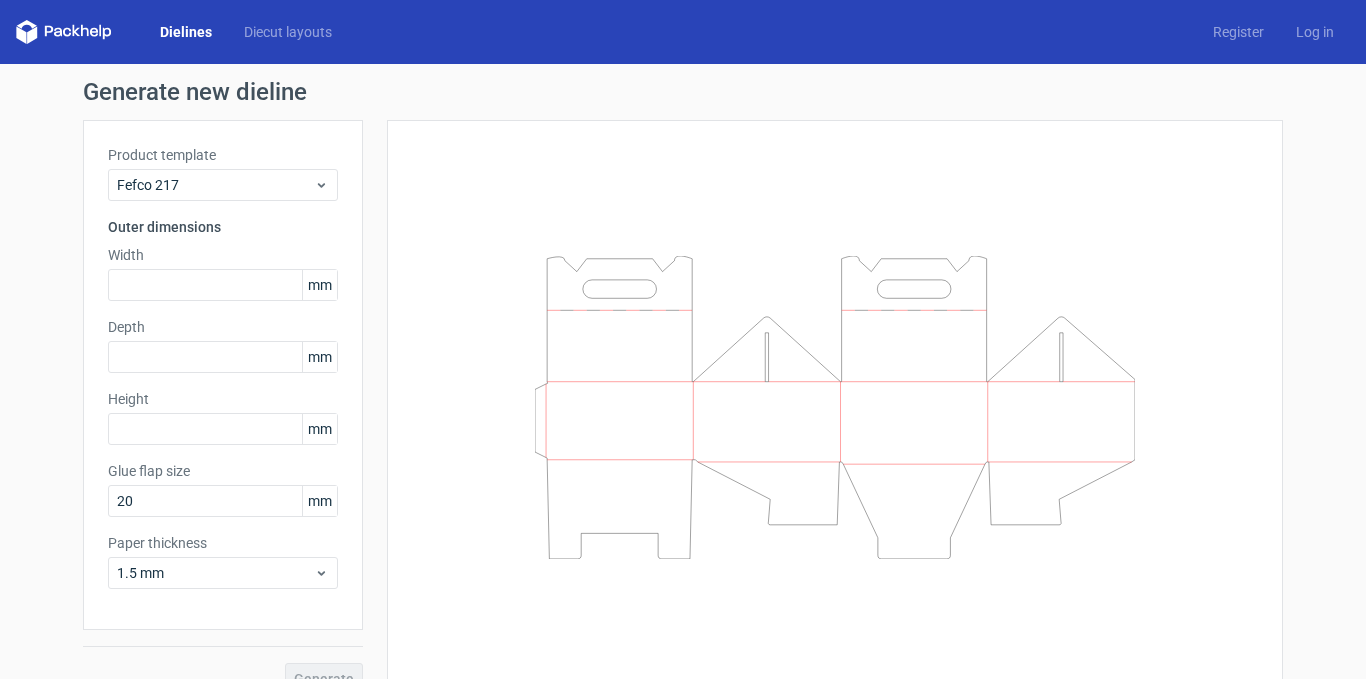 scroll, scrollTop: 32, scrollLeft: 0, axis: vertical 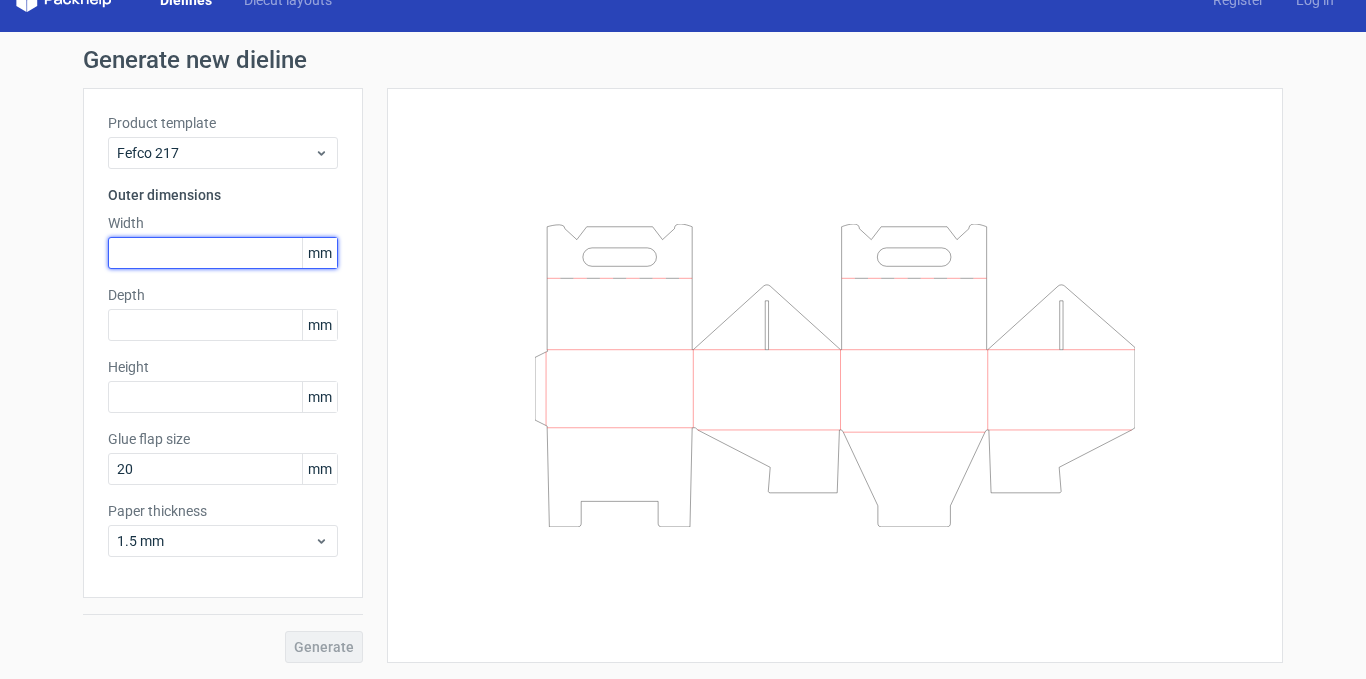click at bounding box center (223, 253) 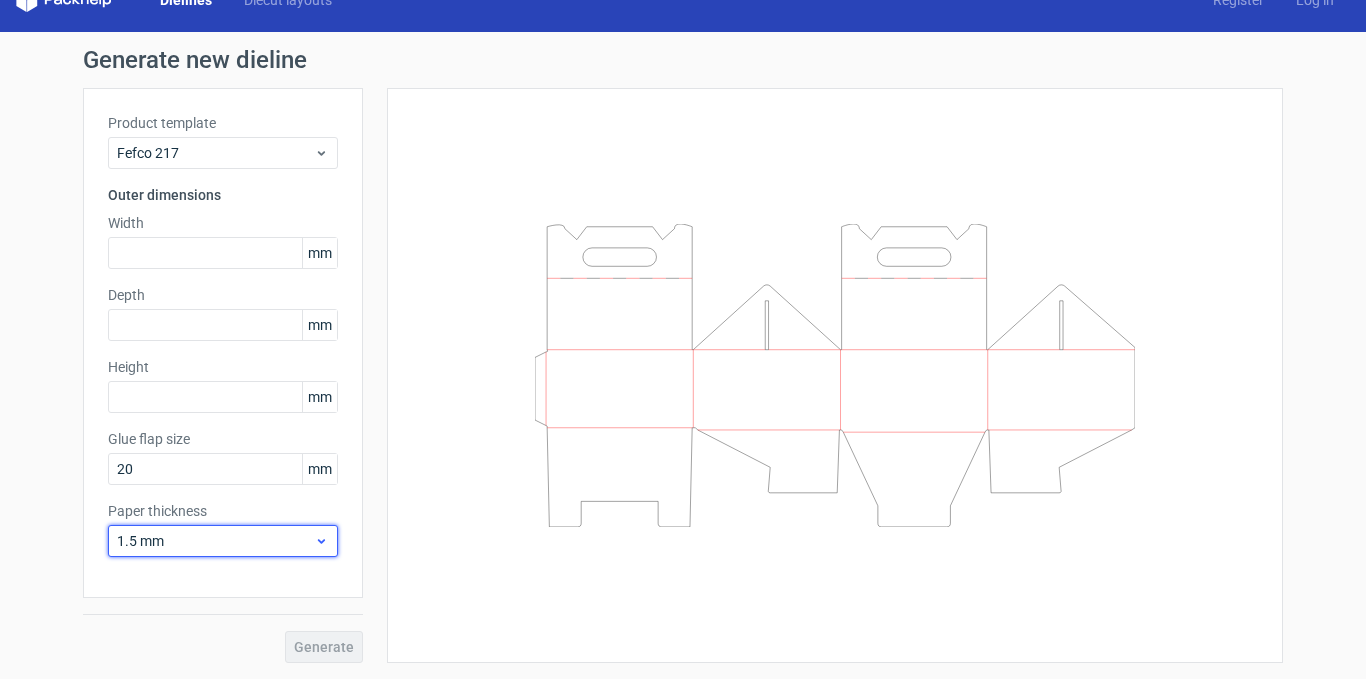 click on "1.5 mm" at bounding box center [215, 541] 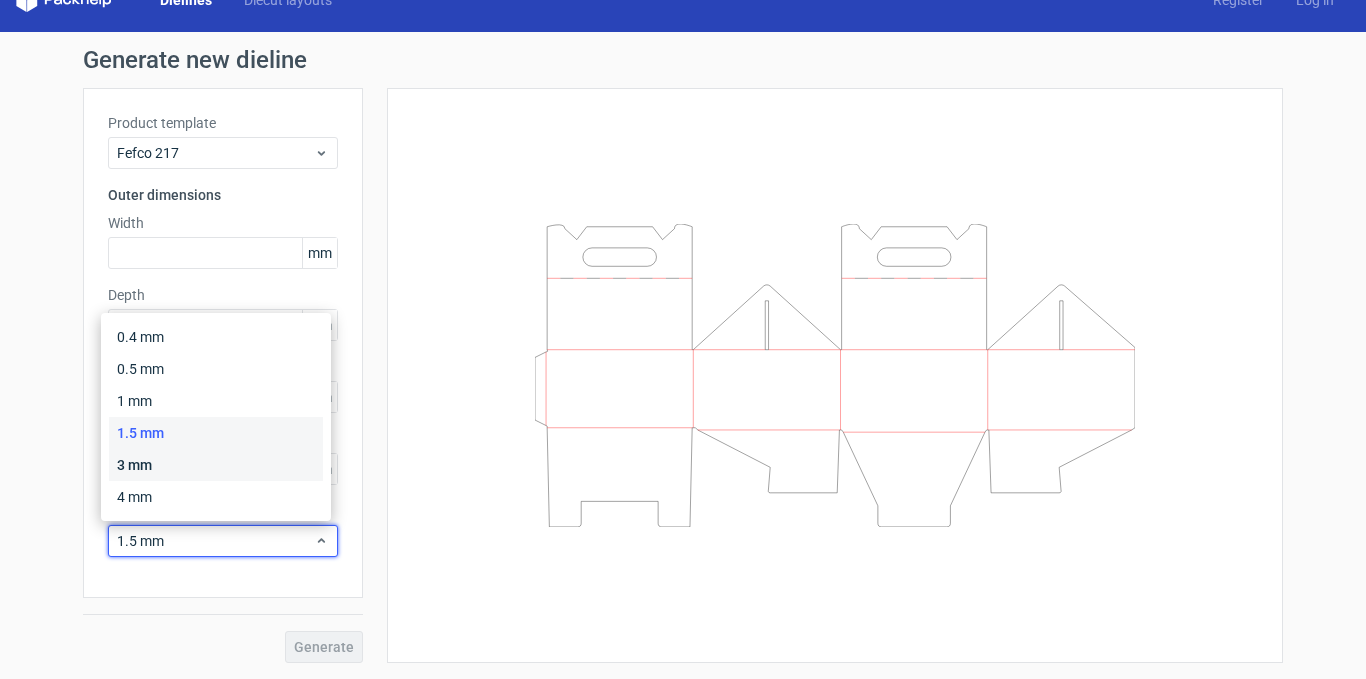 click on "3 mm" at bounding box center (216, 465) 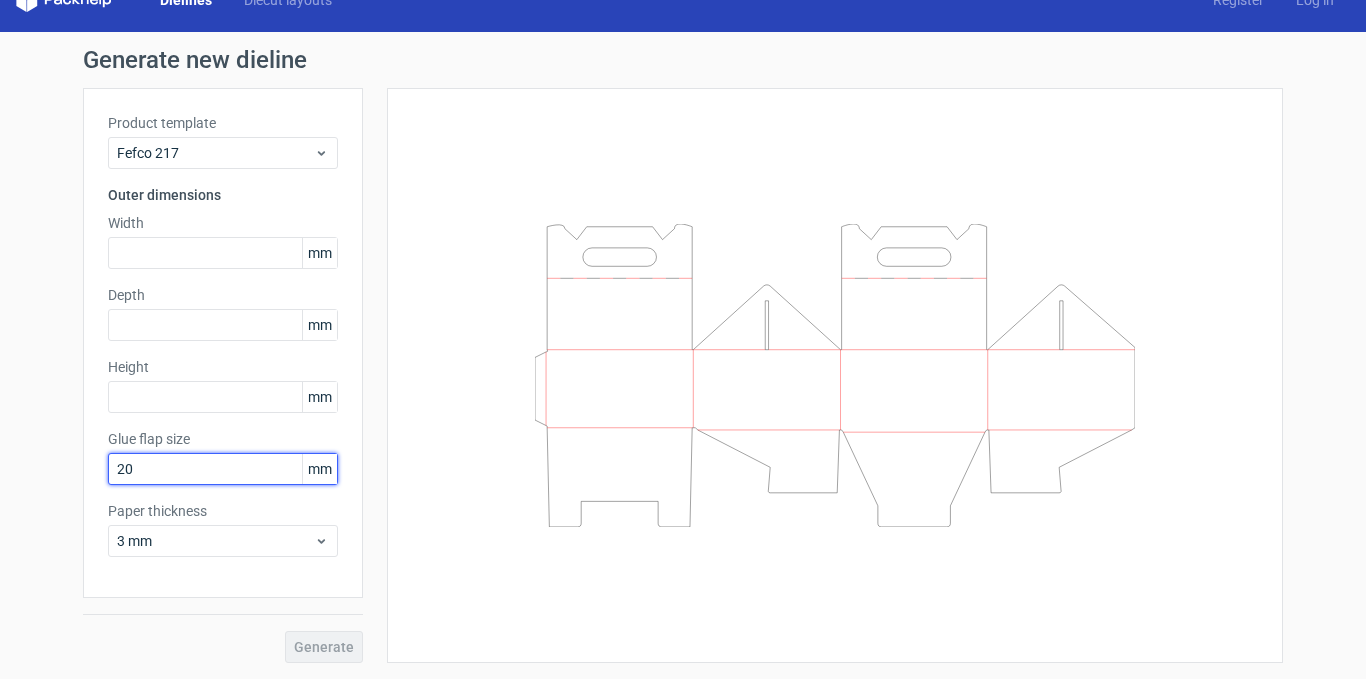 click on "20" at bounding box center (223, 469) 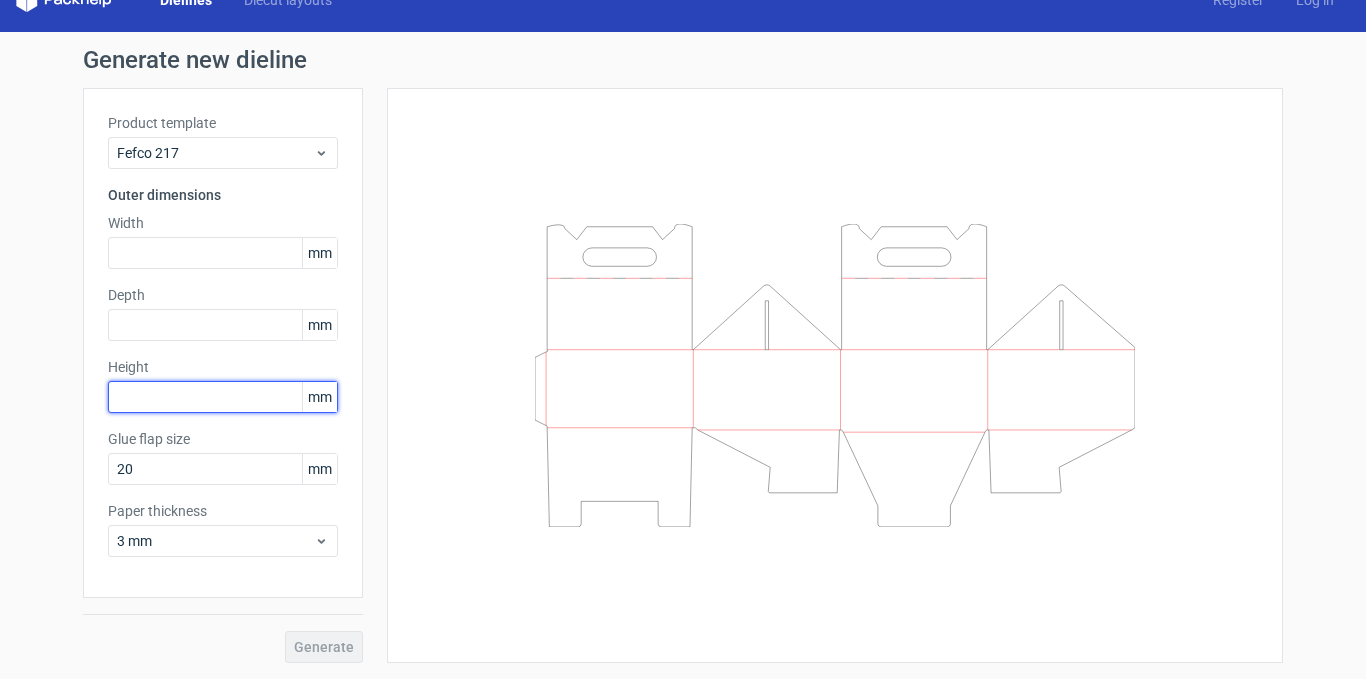 click at bounding box center (223, 397) 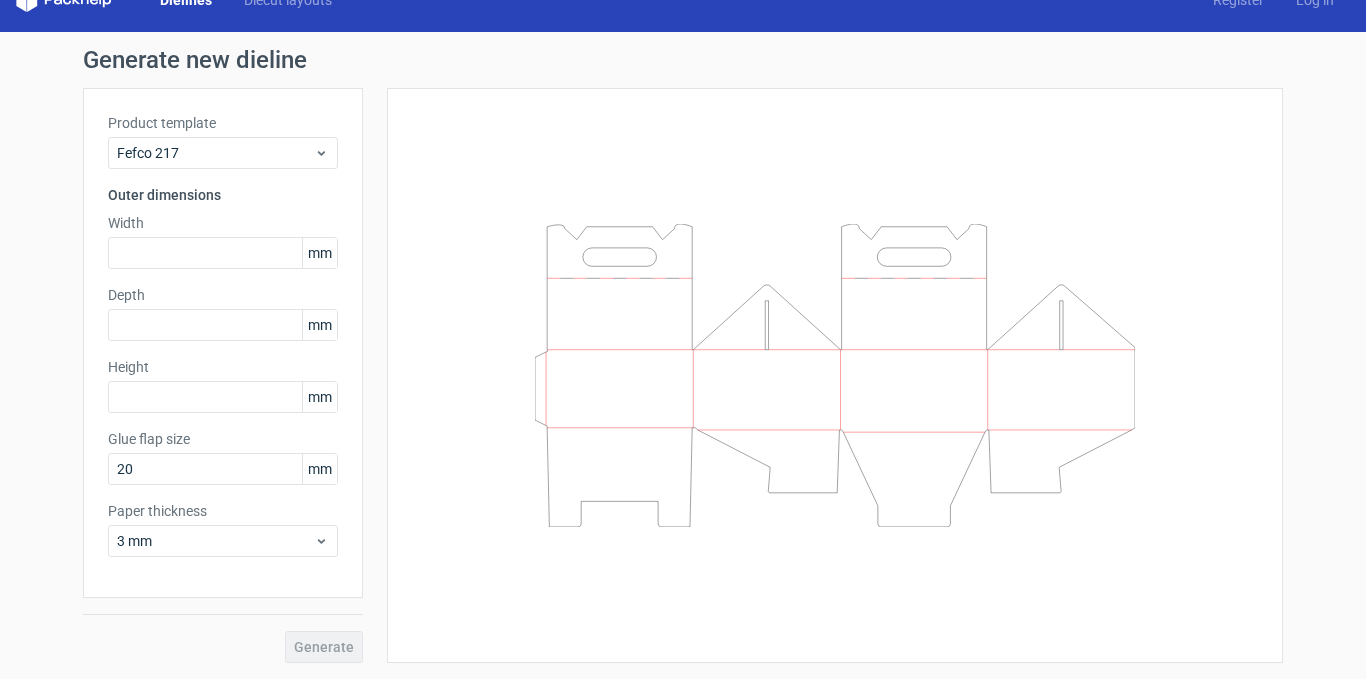 click on "Depth" at bounding box center [223, 295] 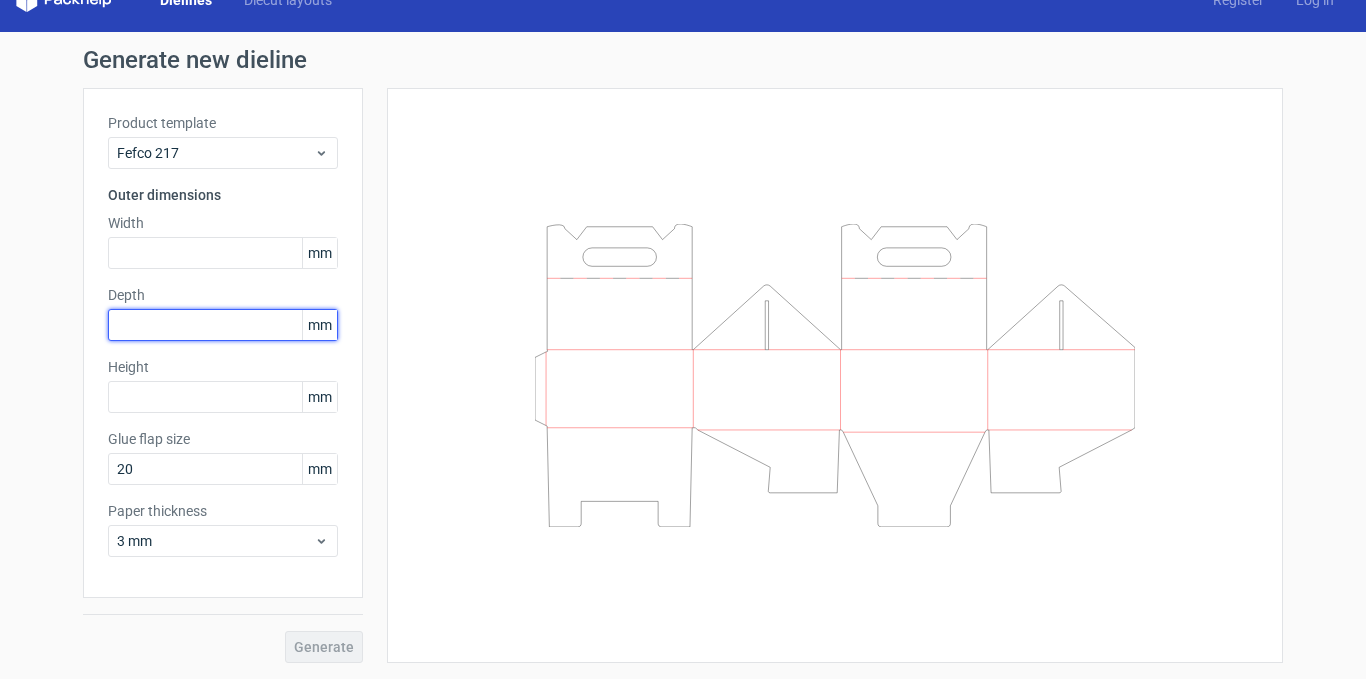 click at bounding box center (223, 325) 